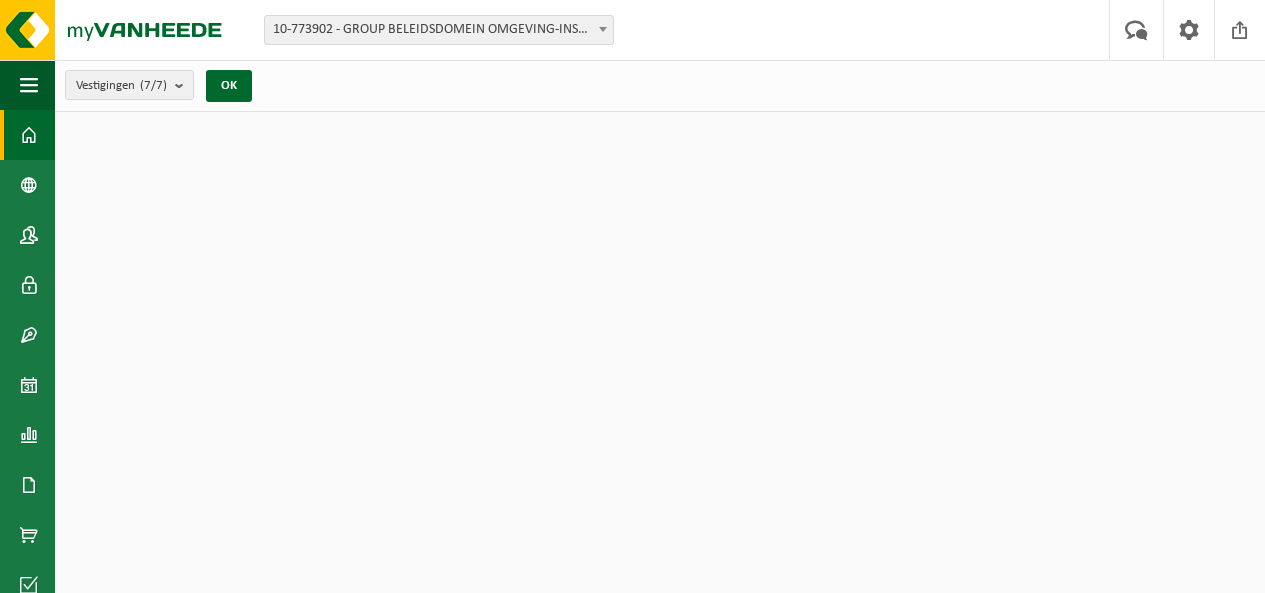 scroll, scrollTop: 0, scrollLeft: 0, axis: both 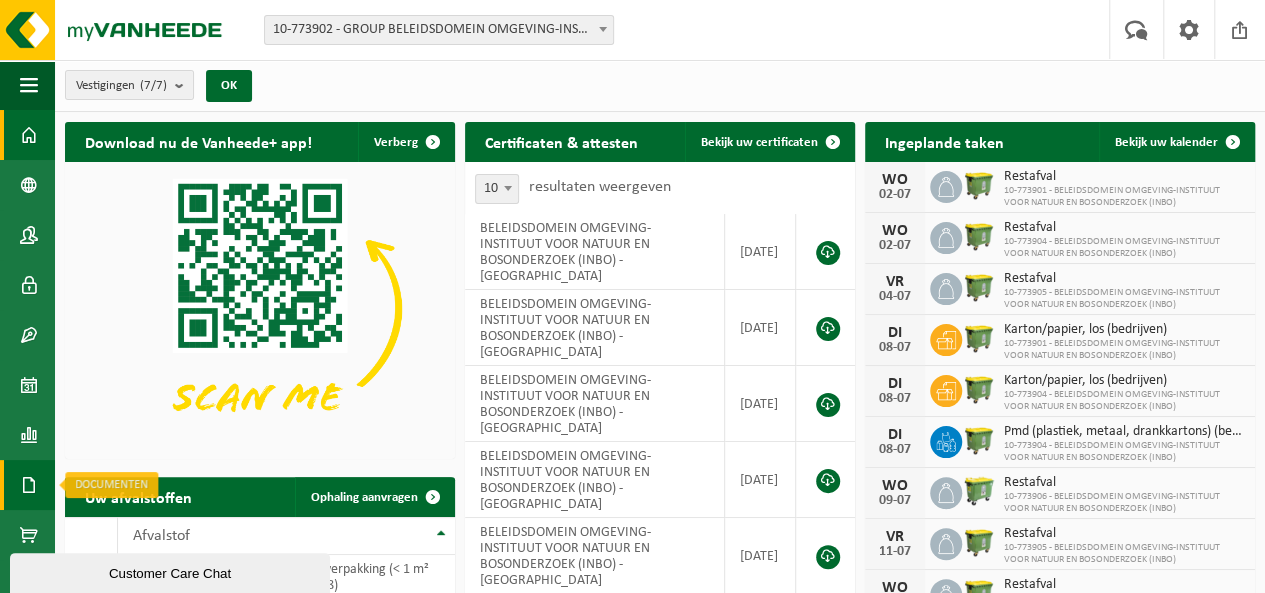 click on "Documenten" at bounding box center [27, 485] 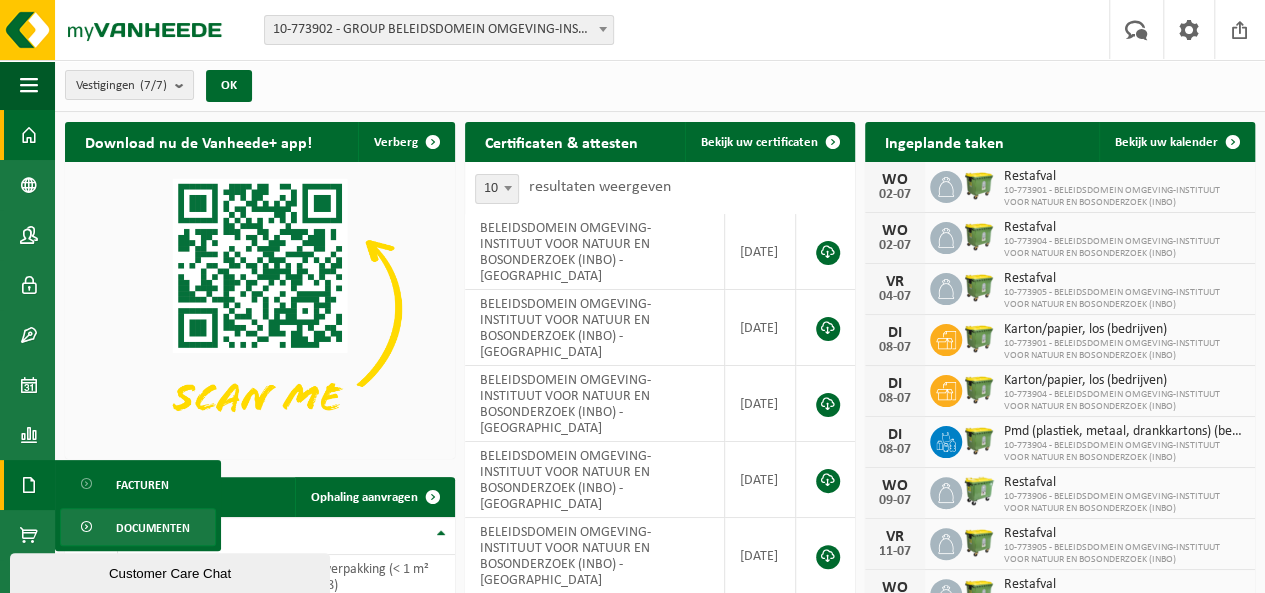 click on "Documenten" at bounding box center (153, 528) 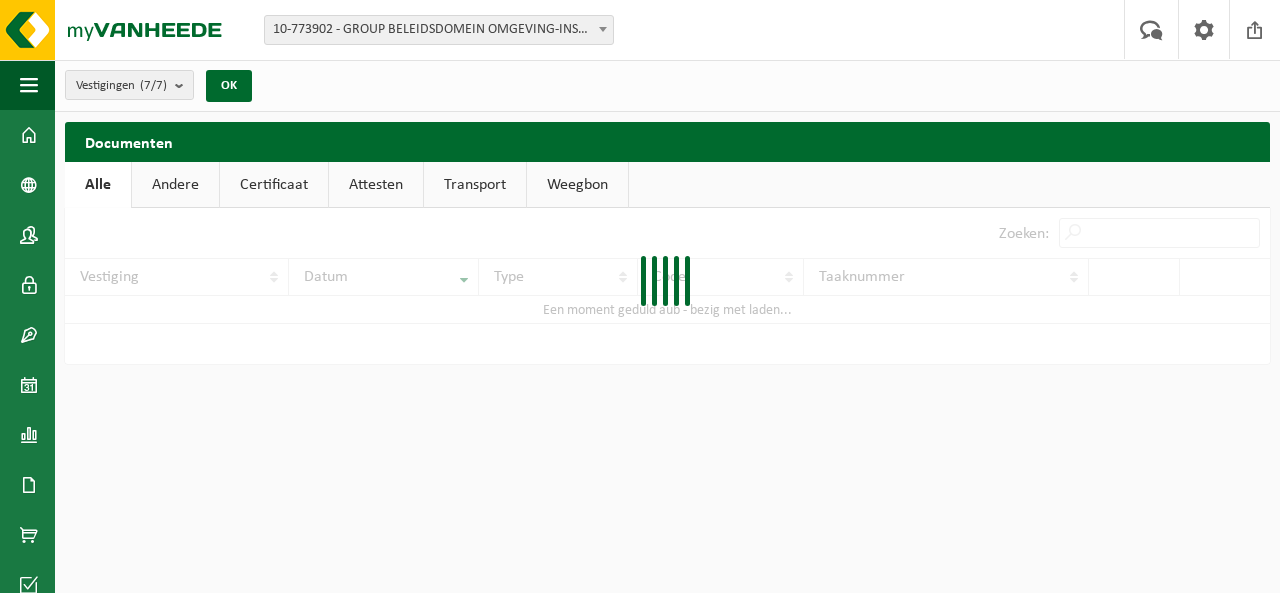scroll, scrollTop: 0, scrollLeft: 0, axis: both 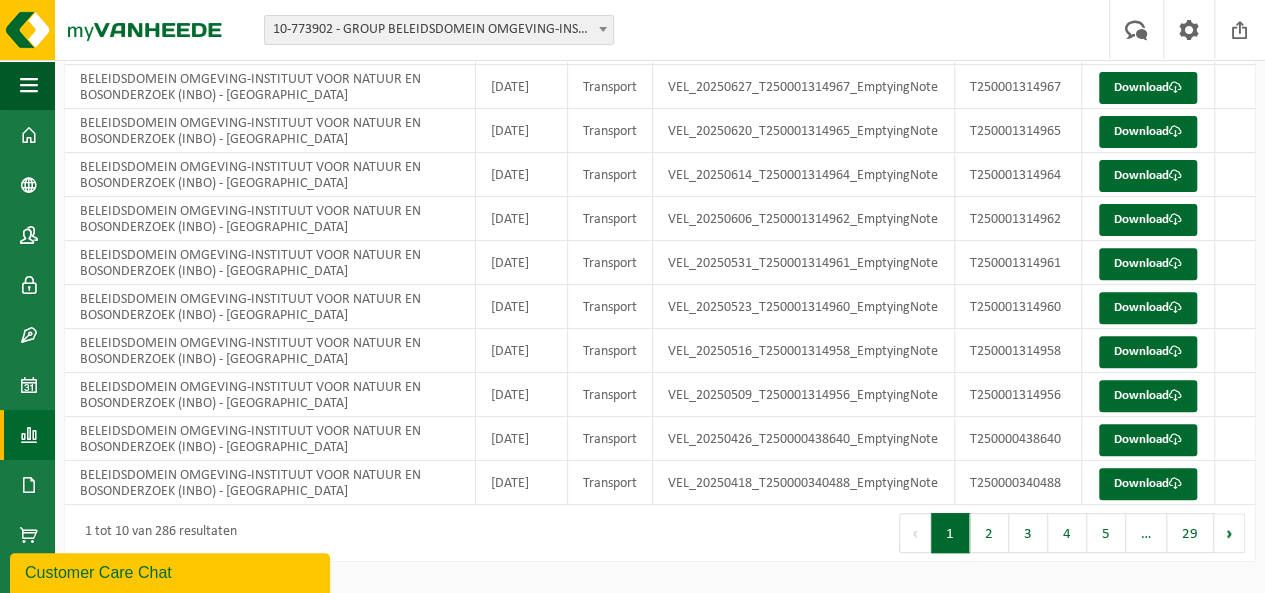 click on "Rapportage" at bounding box center [27, 435] 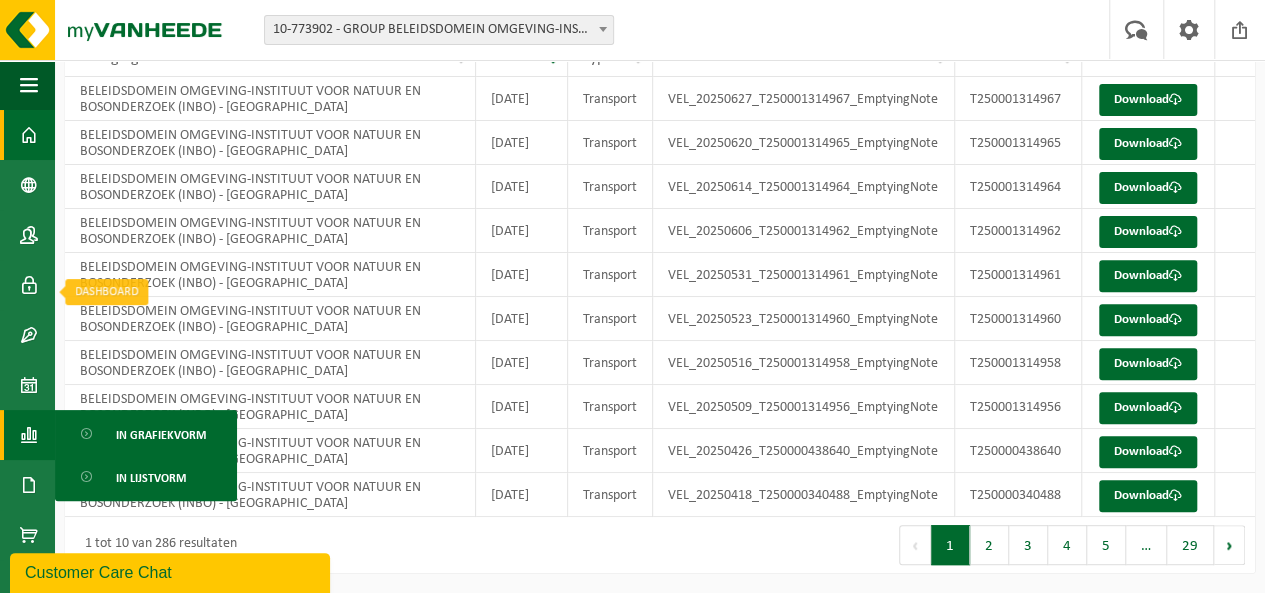 click at bounding box center [29, 135] 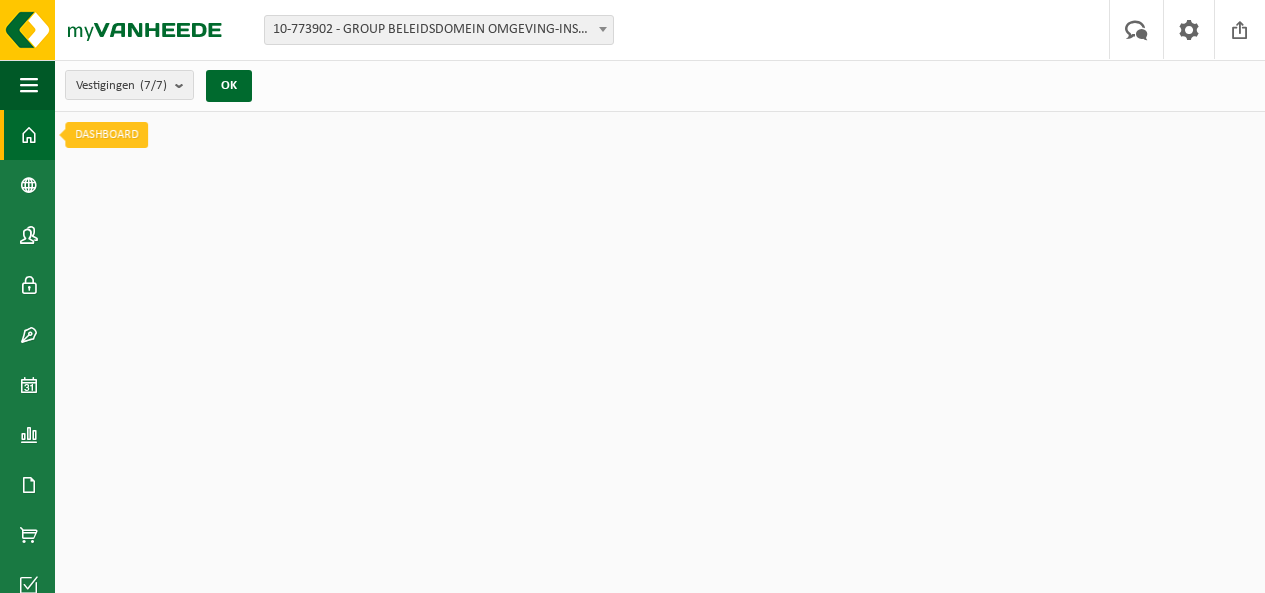 scroll, scrollTop: 0, scrollLeft: 0, axis: both 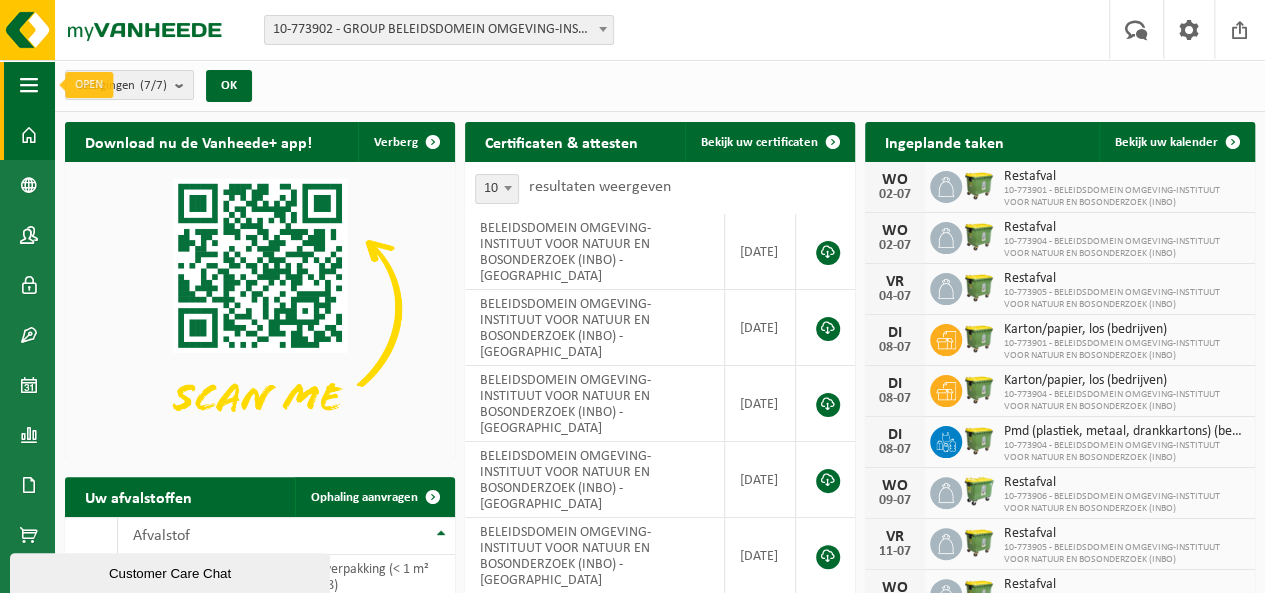click at bounding box center [29, 85] 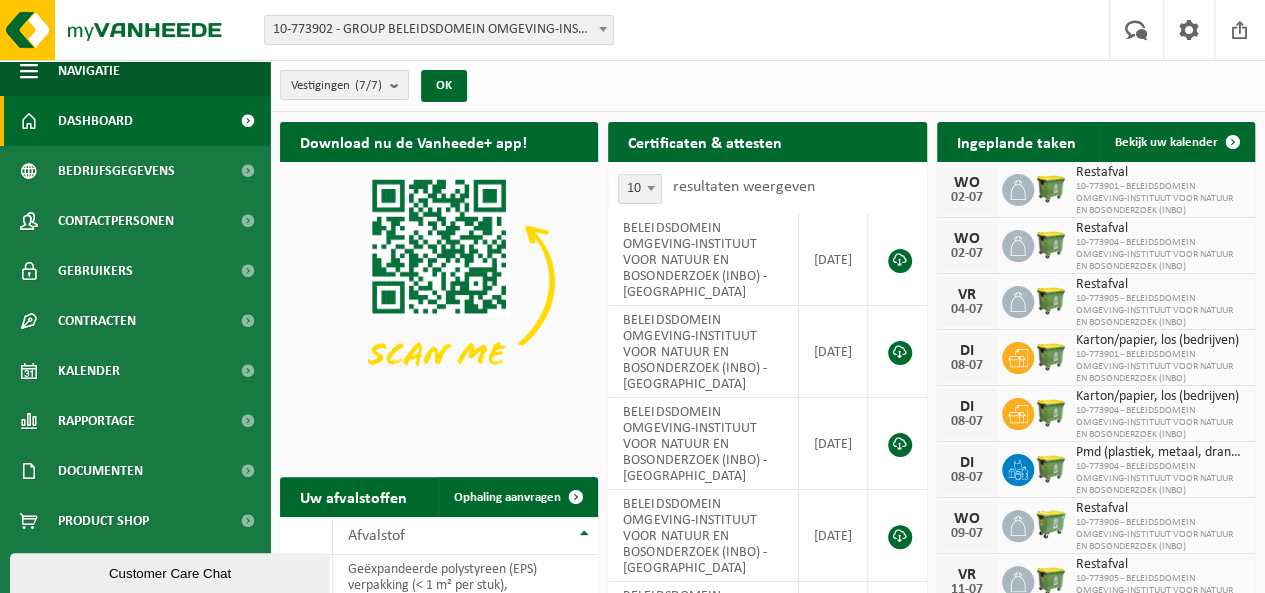 scroll, scrollTop: 16, scrollLeft: 0, axis: vertical 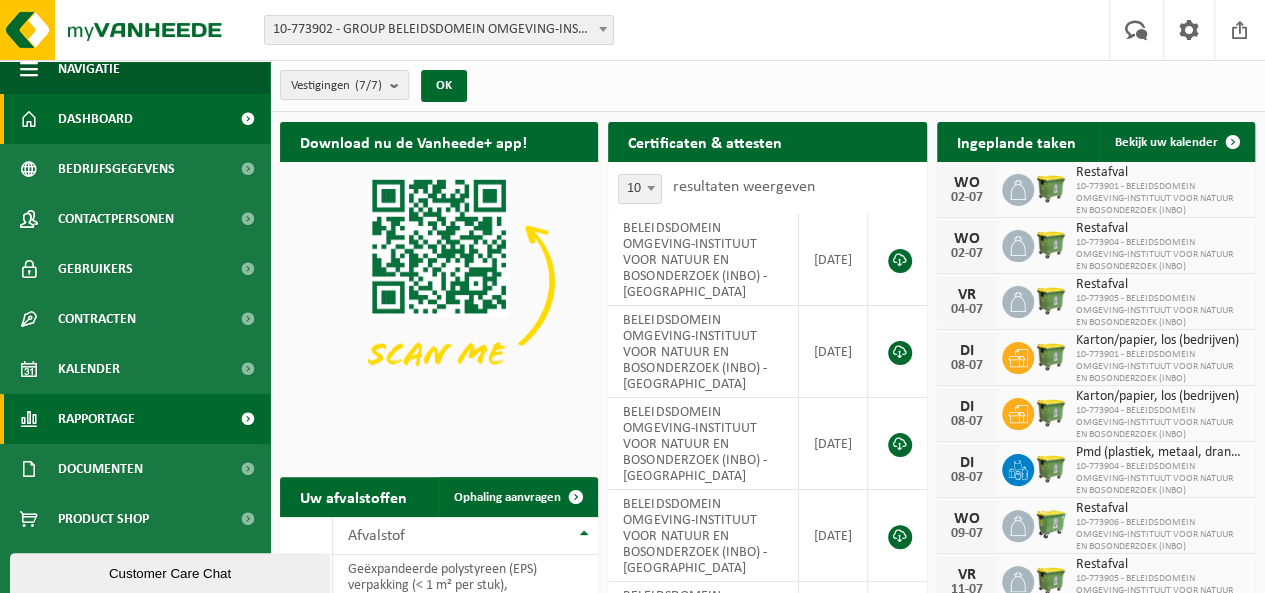 click on "Rapportage" at bounding box center [96, 419] 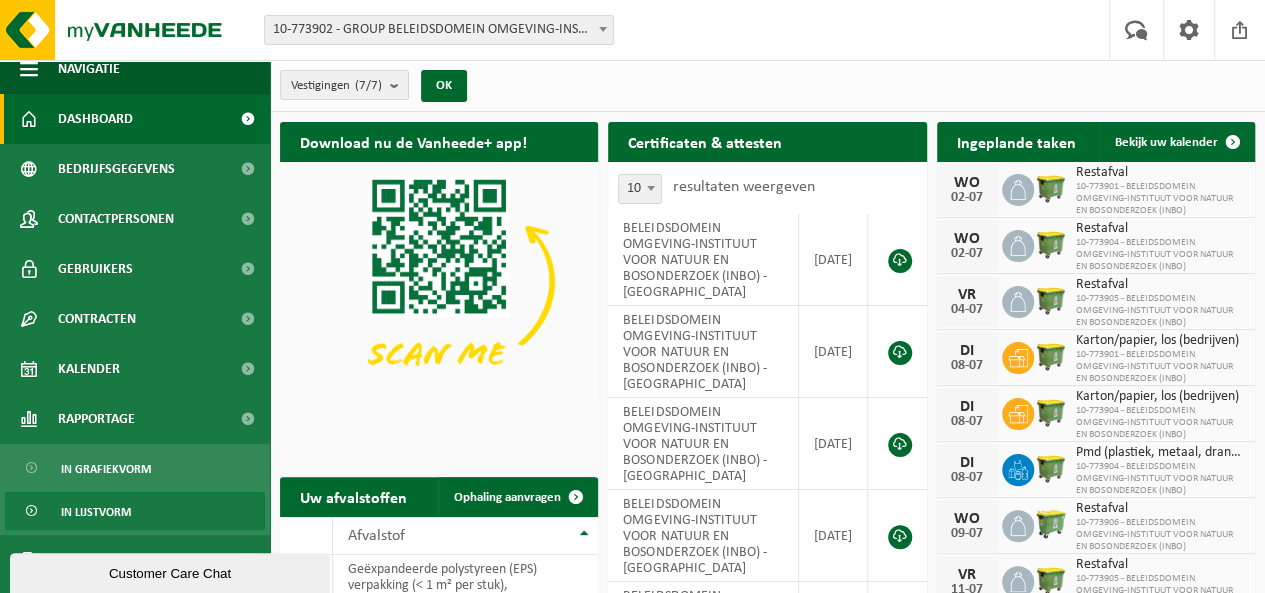 click on "In lijstvorm" at bounding box center [96, 512] 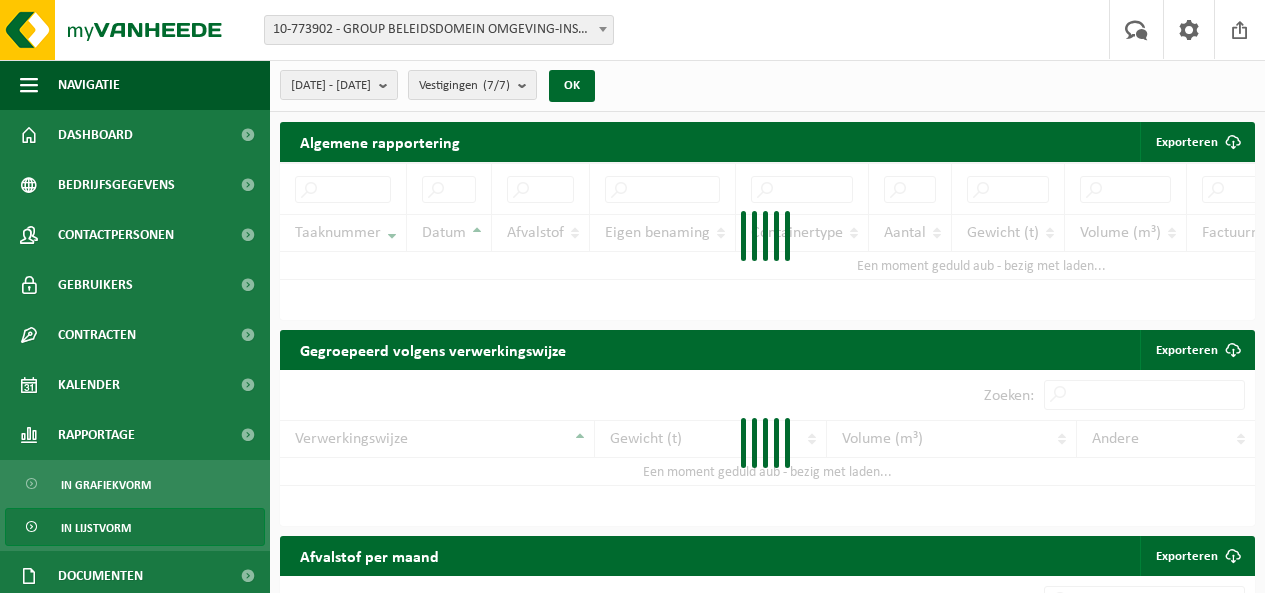scroll, scrollTop: 0, scrollLeft: 0, axis: both 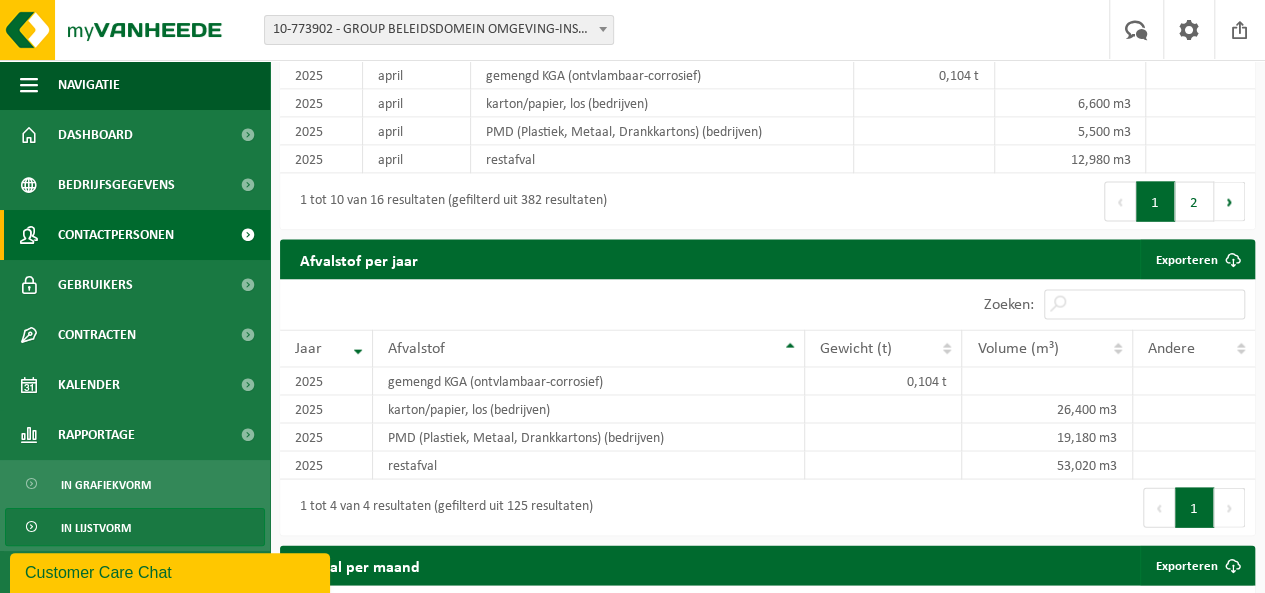 click on "Contactpersonen" at bounding box center (116, 235) 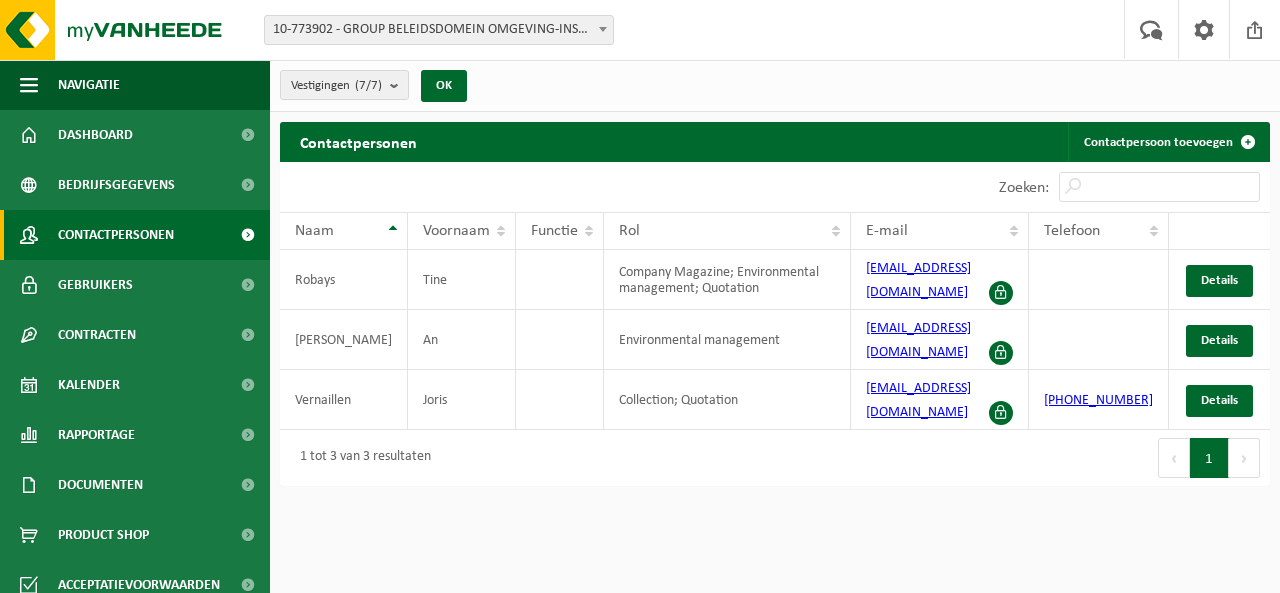 scroll, scrollTop: 0, scrollLeft: 0, axis: both 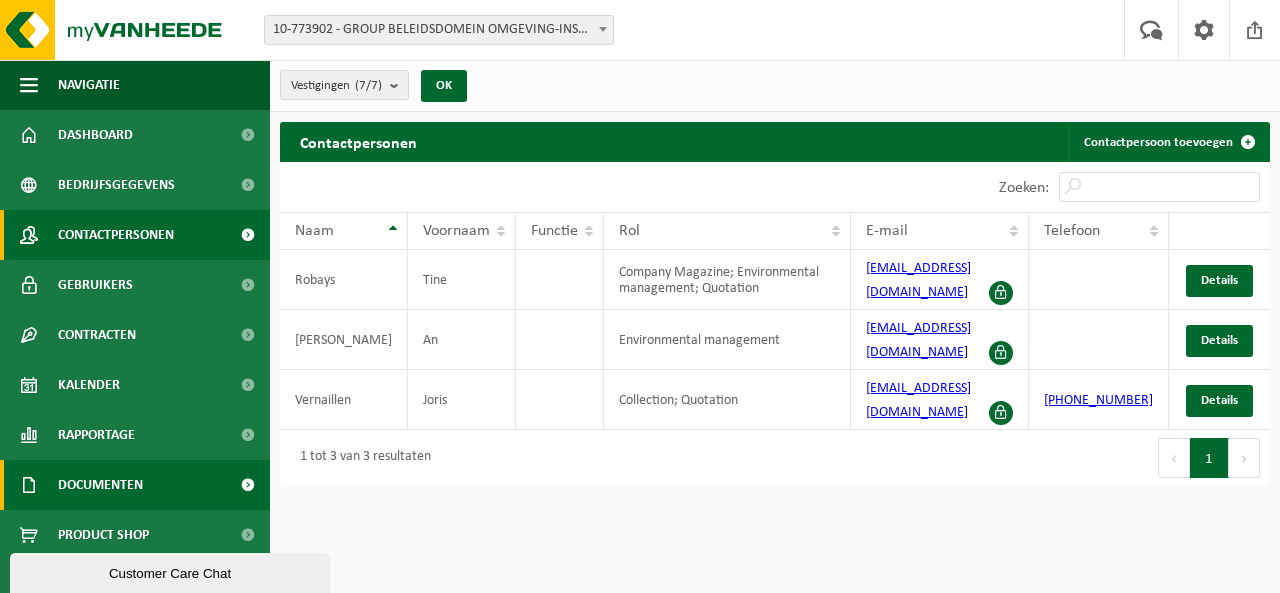 click on "Documenten" at bounding box center [135, 485] 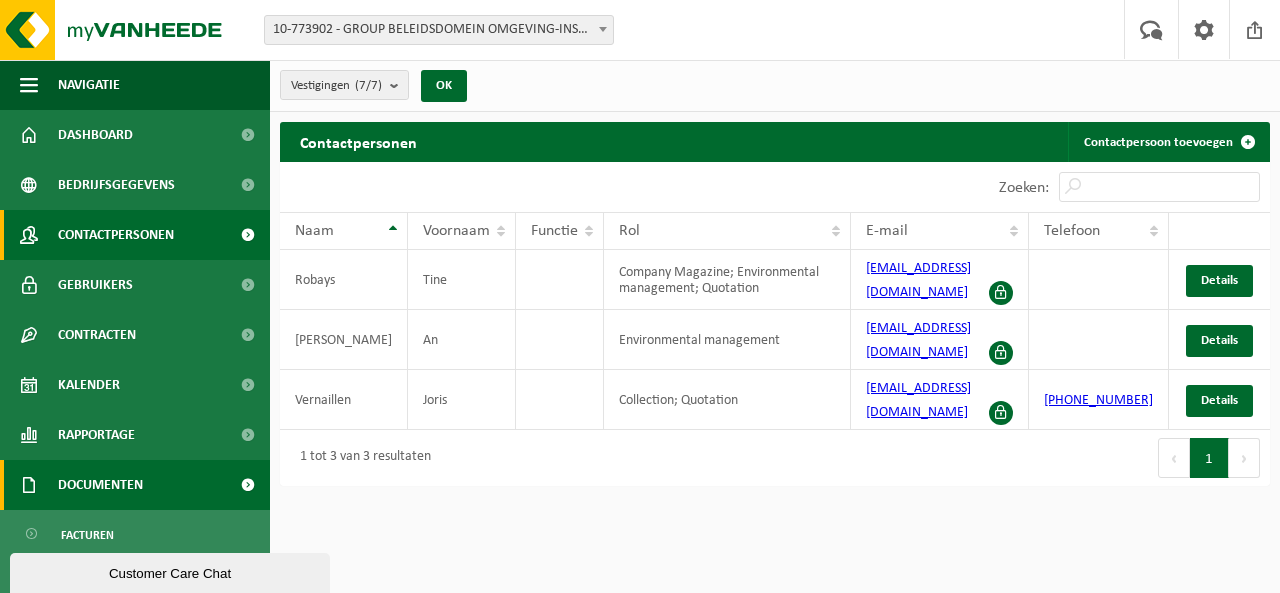 click on "Documenten" at bounding box center [100, 485] 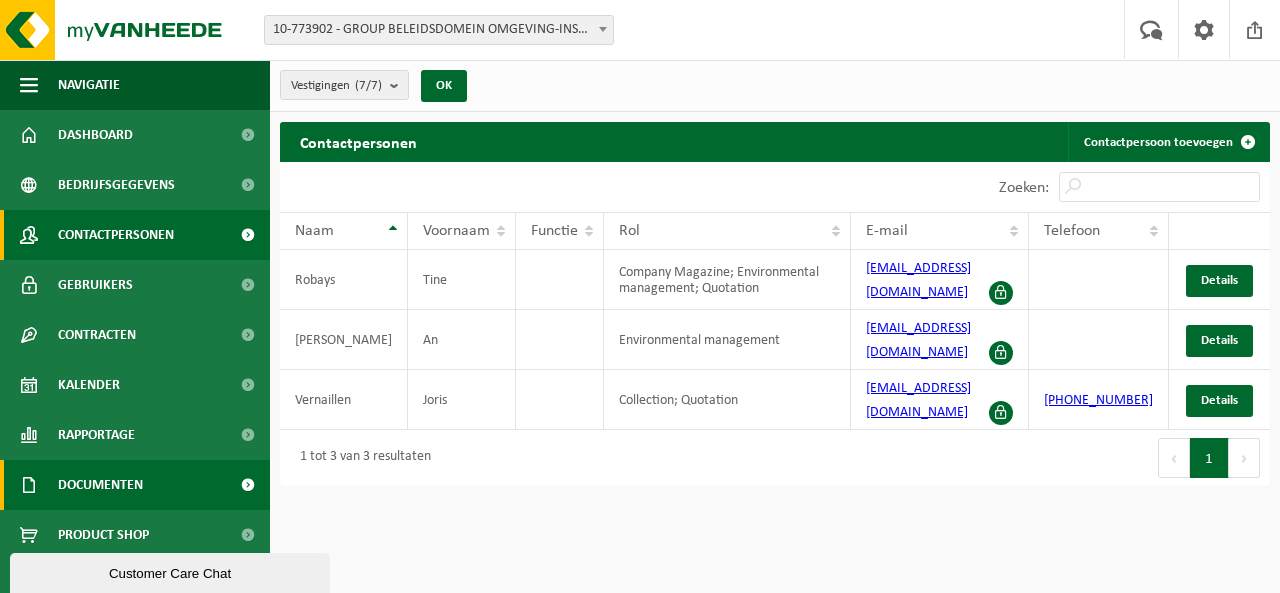 click on "Documenten" at bounding box center [100, 485] 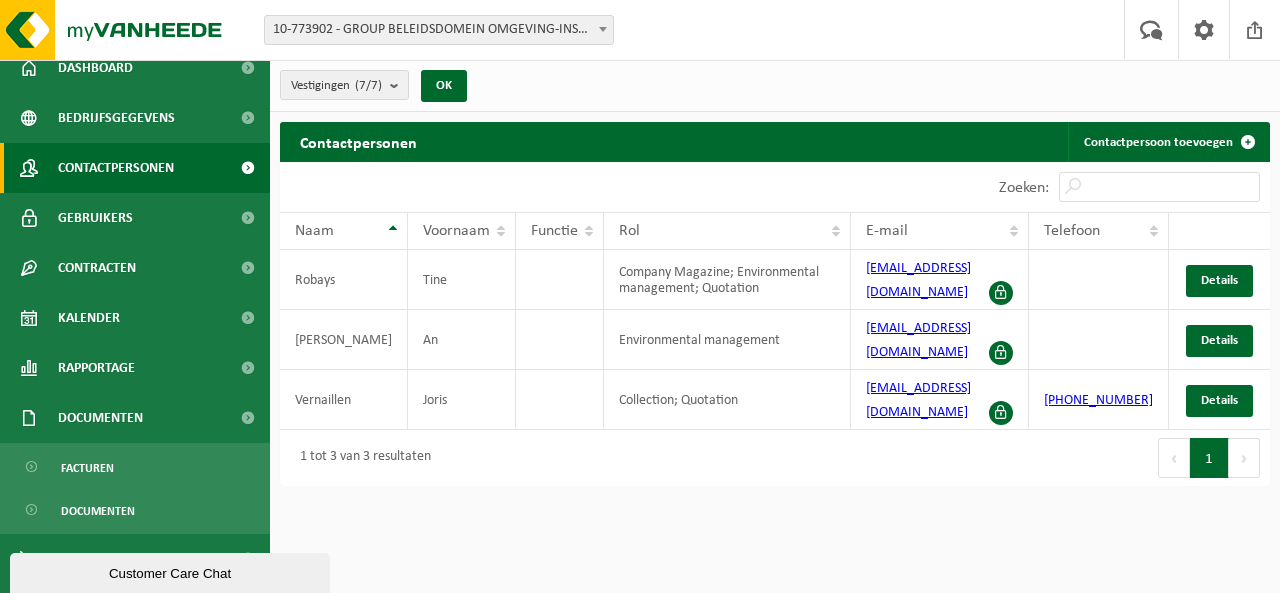scroll, scrollTop: 108, scrollLeft: 0, axis: vertical 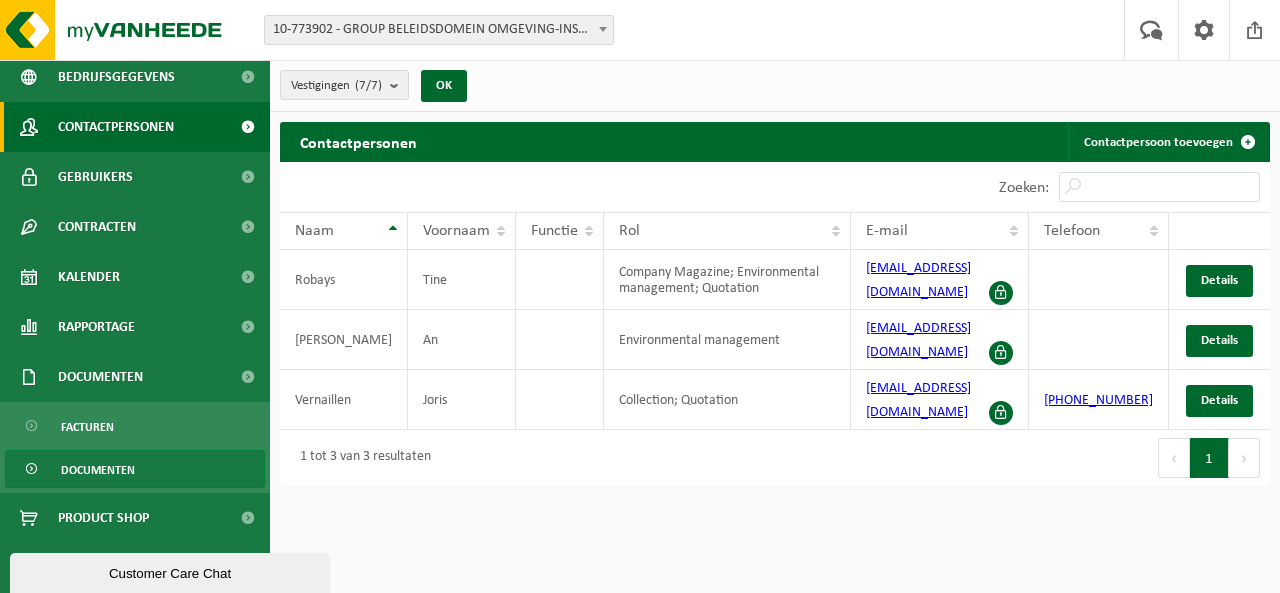 click on "Documenten" at bounding box center (98, 470) 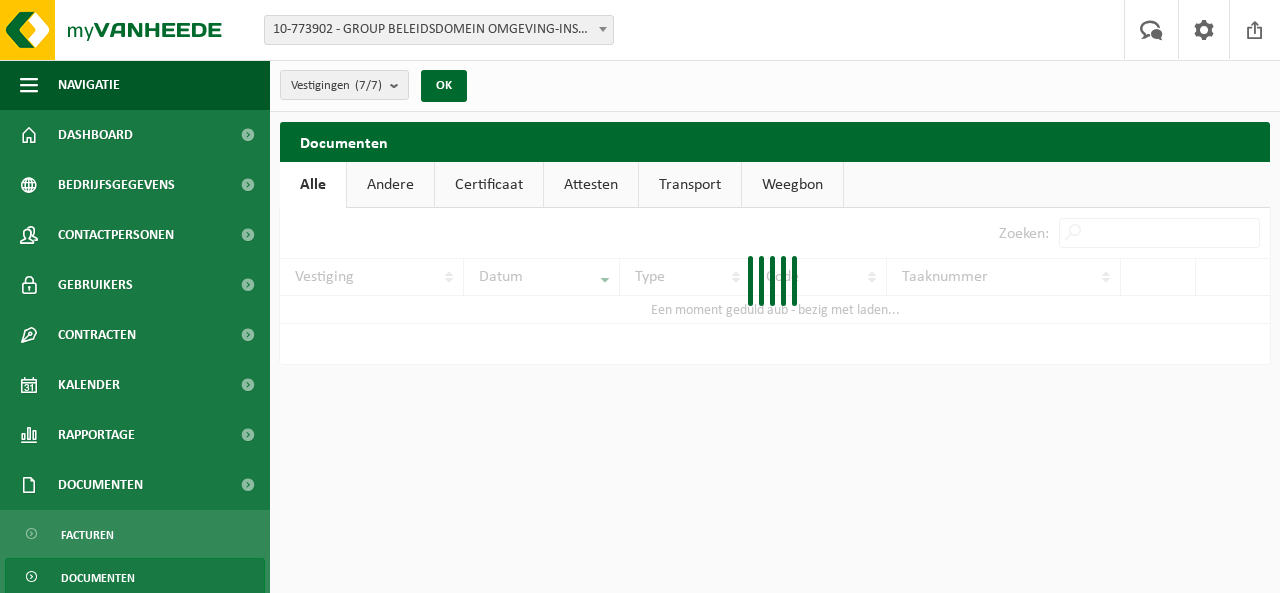 scroll, scrollTop: 0, scrollLeft: 0, axis: both 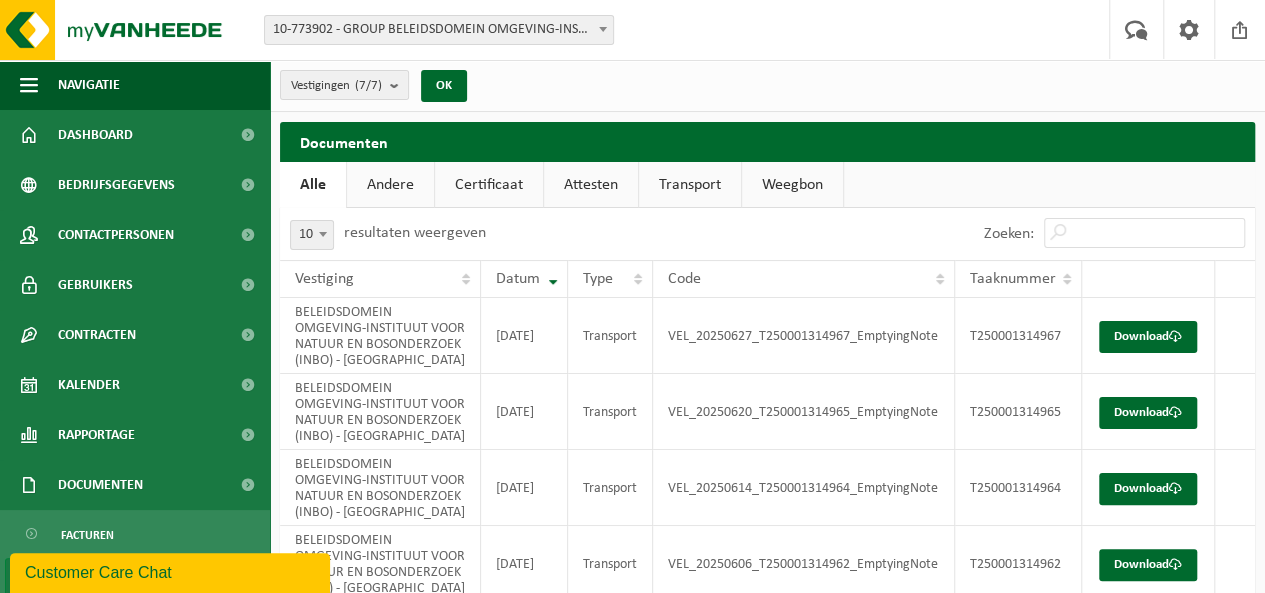 click on "Attesten" at bounding box center (591, 185) 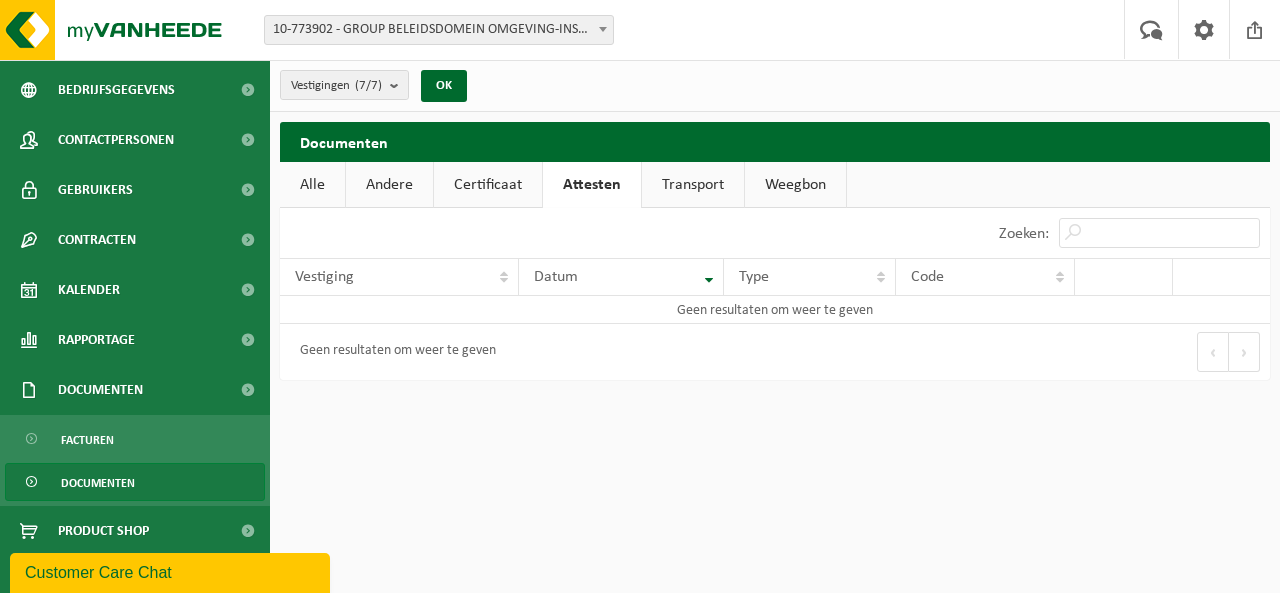 scroll, scrollTop: 108, scrollLeft: 0, axis: vertical 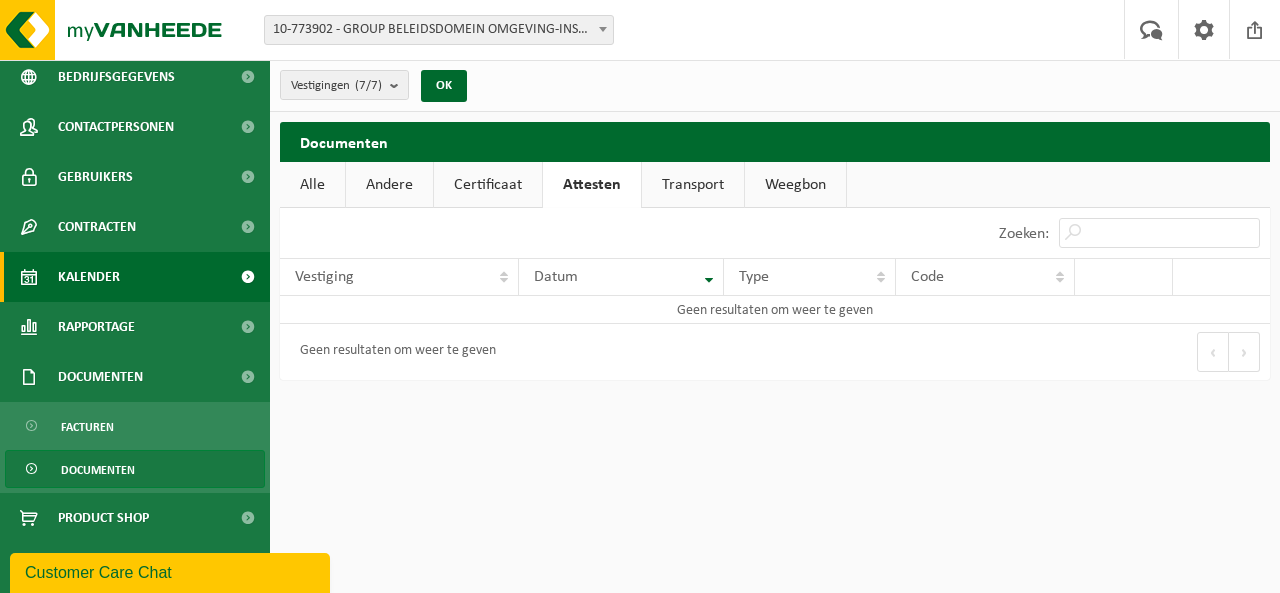 click on "Kalender" at bounding box center [89, 277] 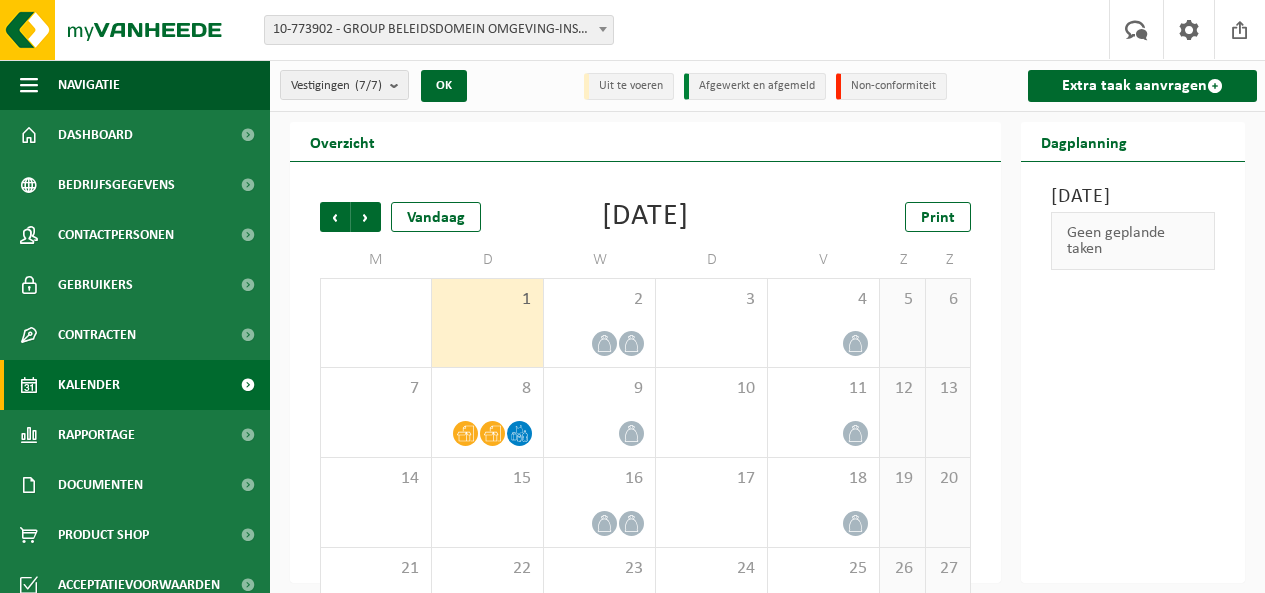 scroll, scrollTop: 0, scrollLeft: 0, axis: both 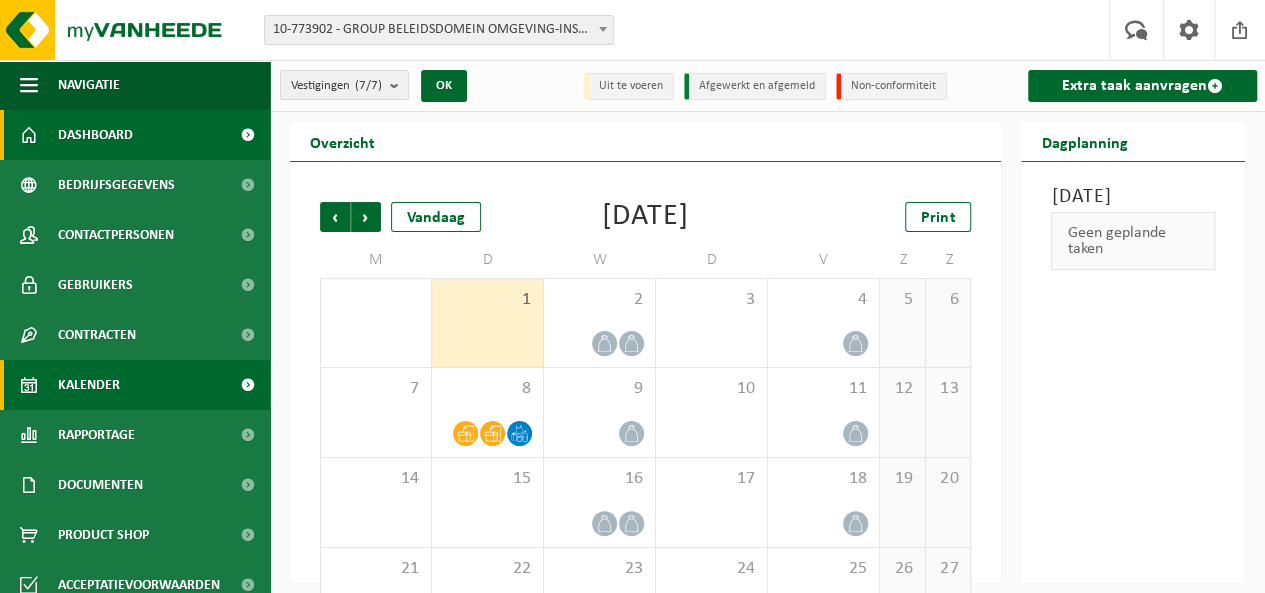 click on "Dashboard" at bounding box center [95, 135] 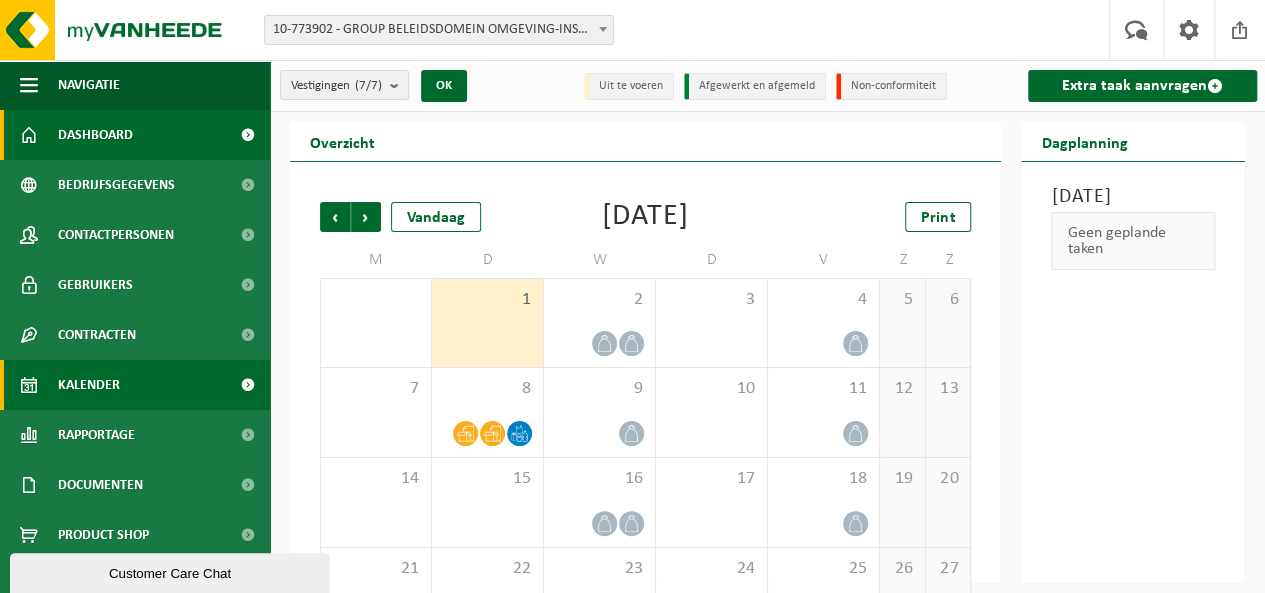 scroll, scrollTop: 0, scrollLeft: 0, axis: both 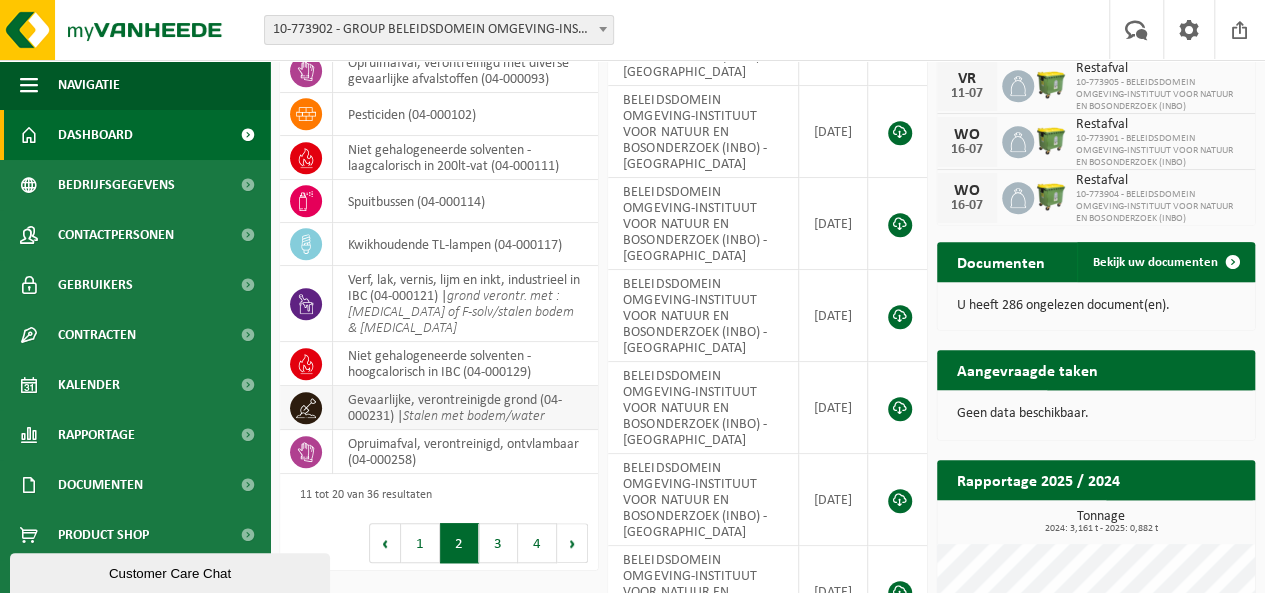 drag, startPoint x: 504, startPoint y: 521, endPoint x: 446, endPoint y: 383, distance: 149.69302 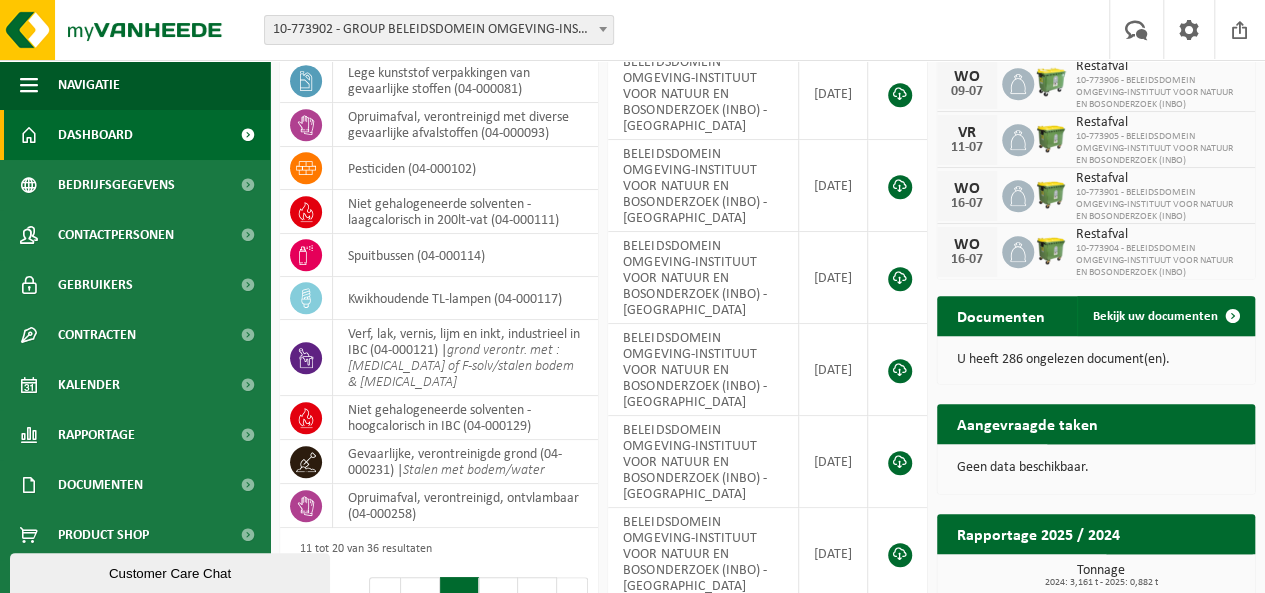scroll, scrollTop: 472, scrollLeft: 0, axis: vertical 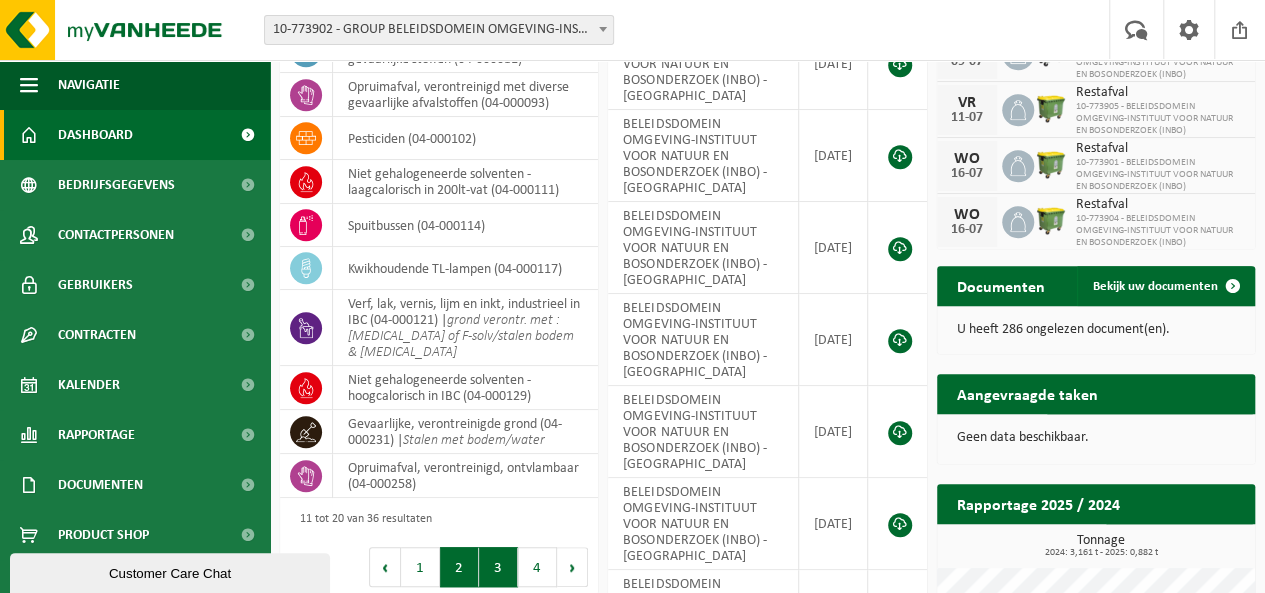 click on "3" at bounding box center [498, 567] 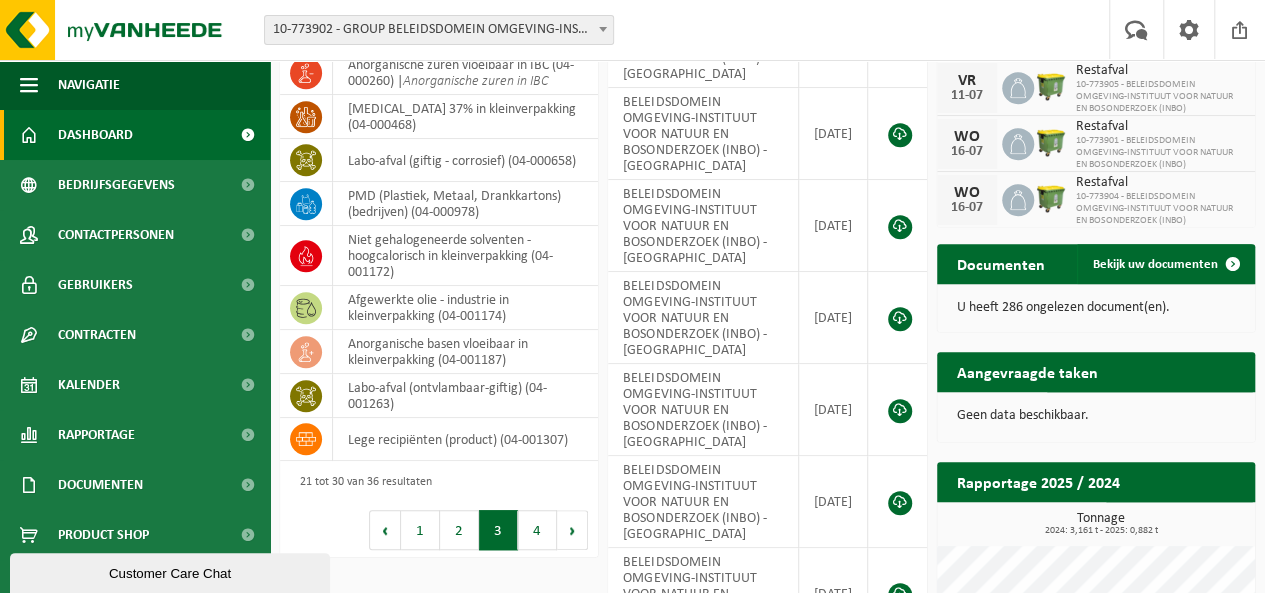 scroll, scrollTop: 546, scrollLeft: 0, axis: vertical 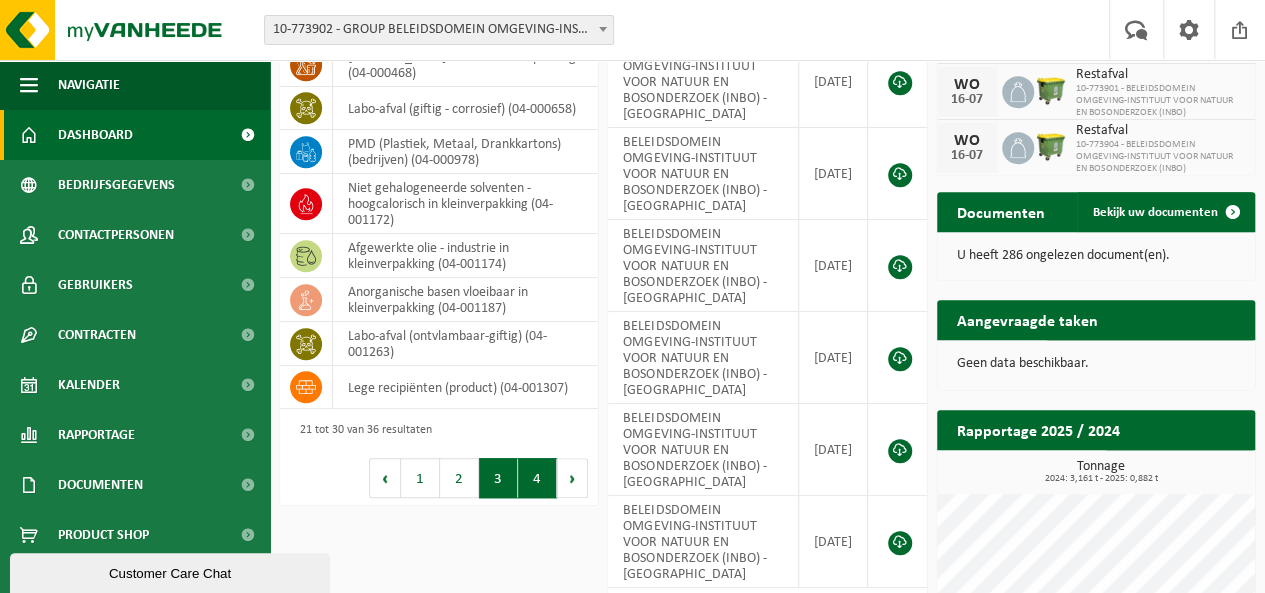 click on "4" at bounding box center (537, 478) 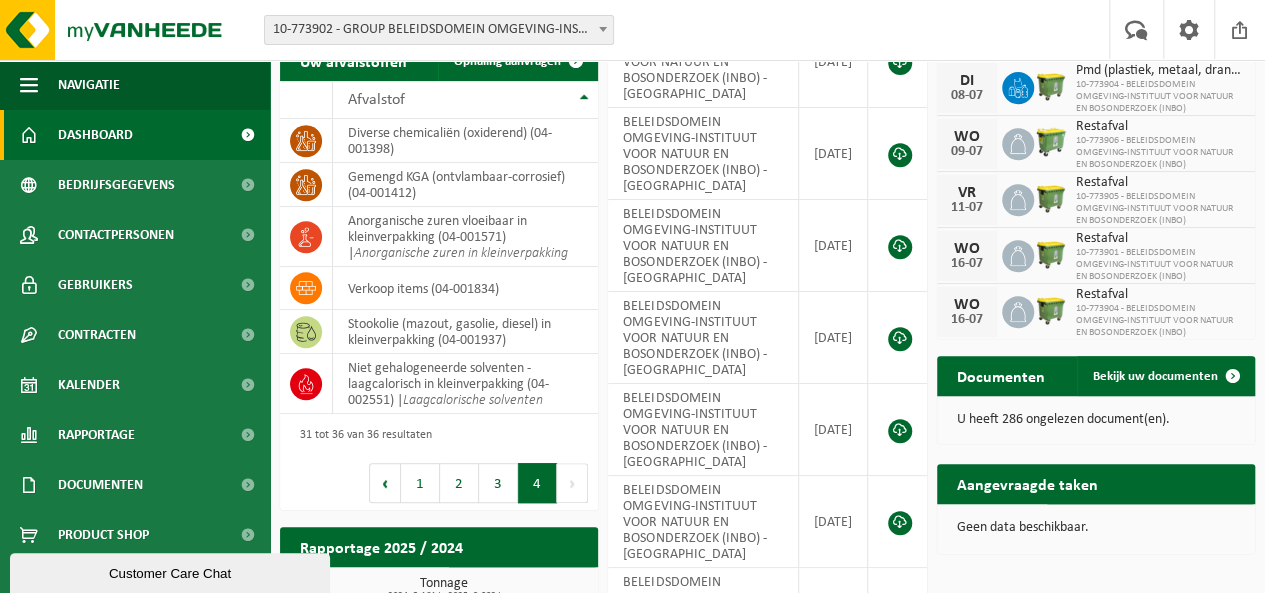 scroll, scrollTop: 353, scrollLeft: 0, axis: vertical 